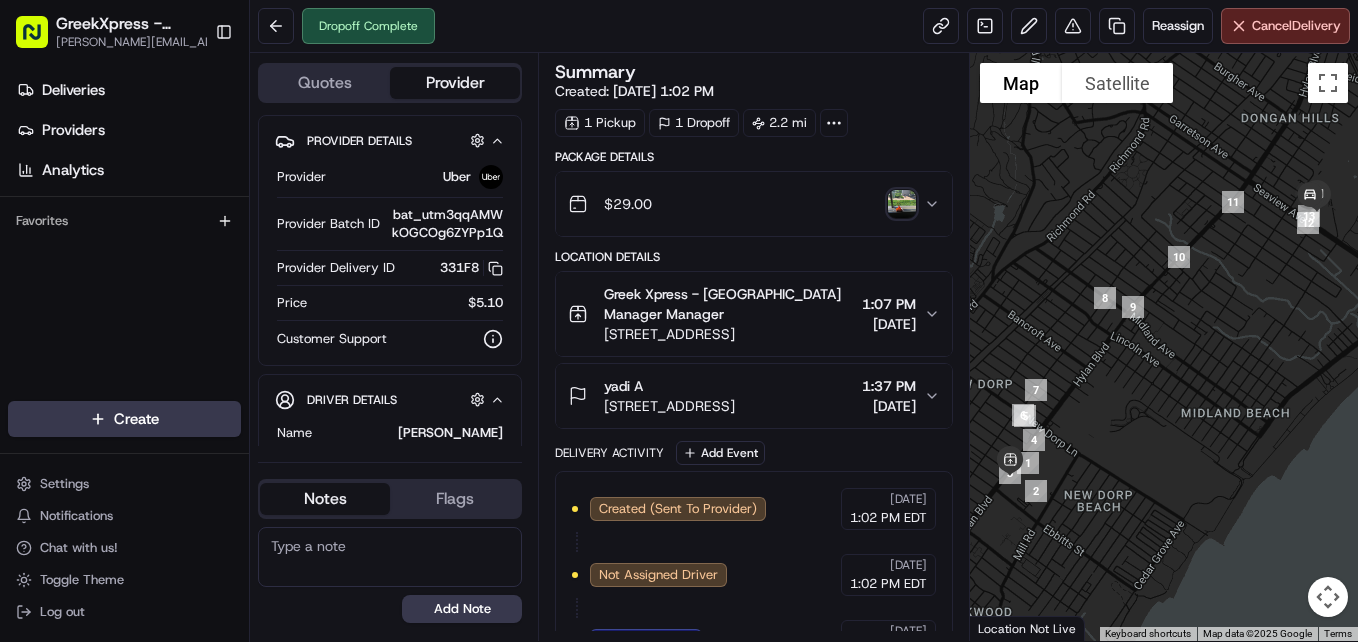scroll, scrollTop: 0, scrollLeft: 0, axis: both 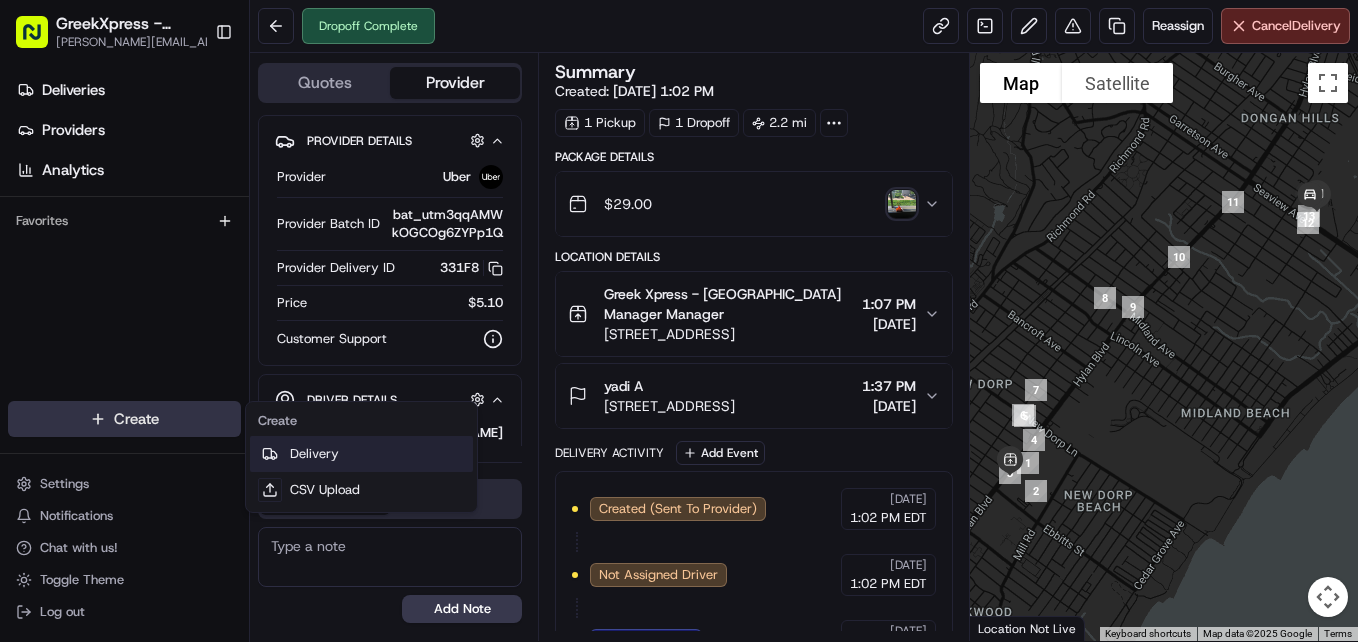 click on "Delivery" at bounding box center (361, 454) 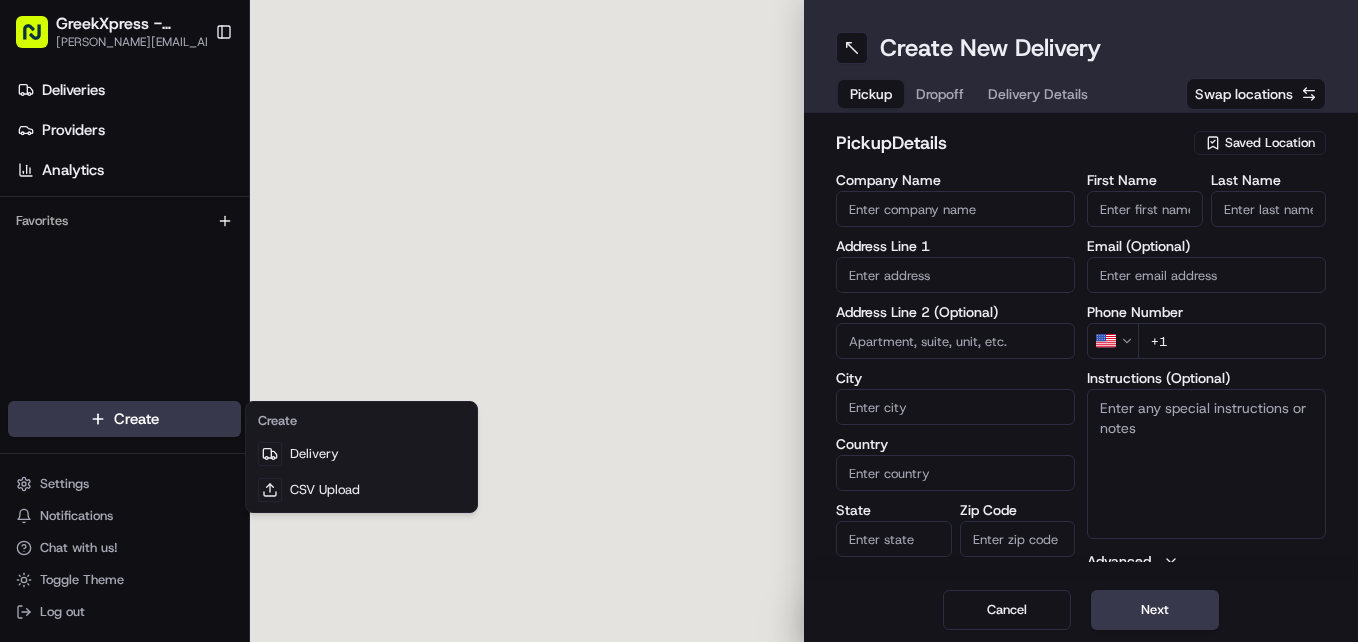 click on "To navigate, press the arrow keys." at bounding box center (527, 321) 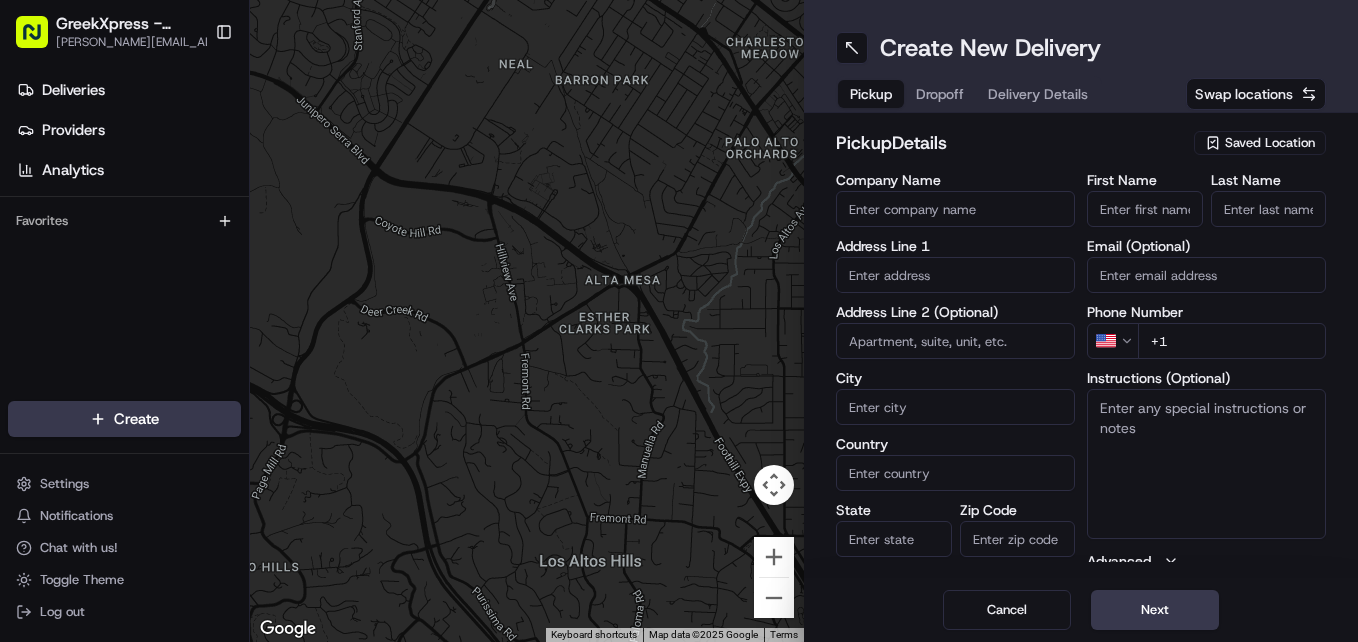 click on "Saved Location" at bounding box center (1270, 143) 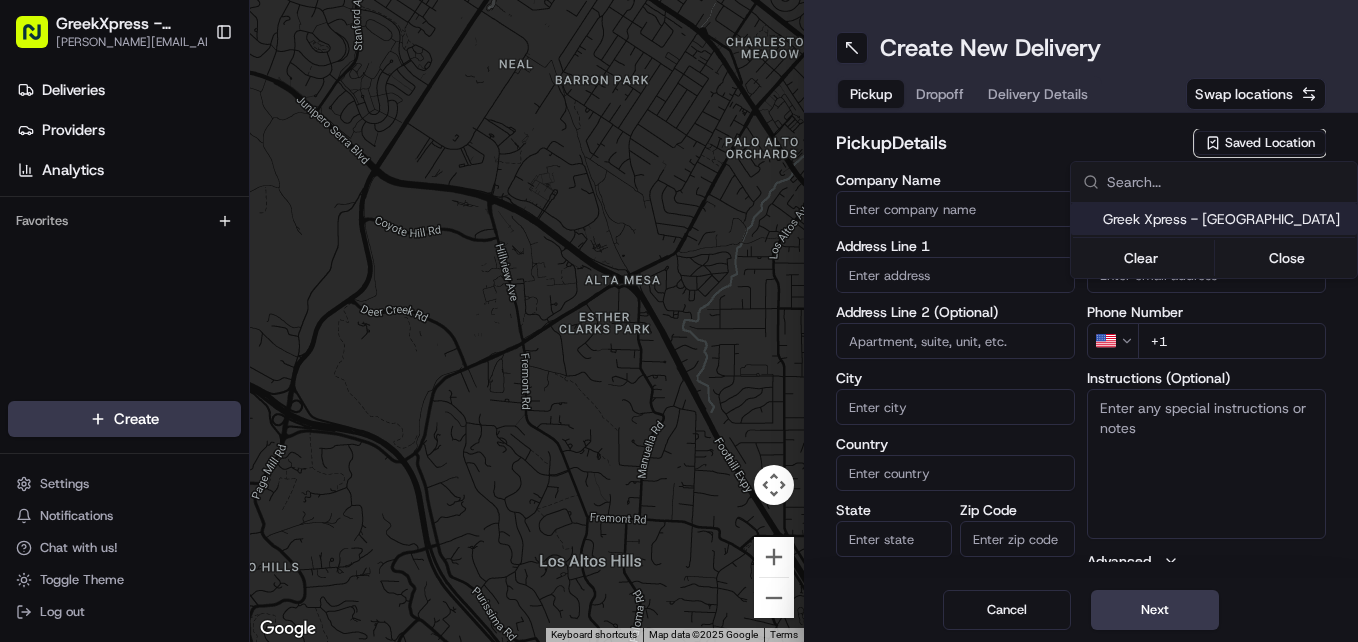 click on "Greek Xpress - [GEOGRAPHIC_DATA]" at bounding box center (1226, 219) 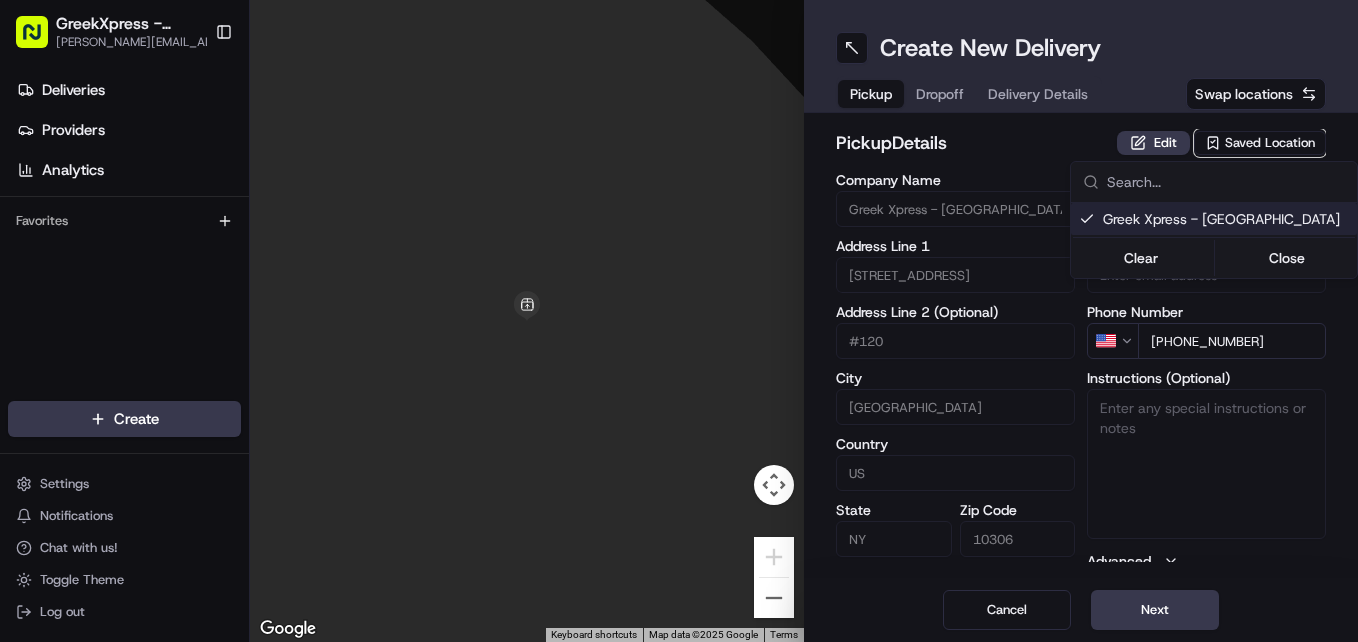 click on "GreekXpress - Staten Island [EMAIL_ADDRESS][DOMAIN_NAME] Toggle Sidebar Deliveries Providers Analytics Favorites Main Menu Members & Organization Organization Users Roles Preferences Customization Tracking Orchestration Automations Dispatch Strategy Locations Pickup Locations Dropoff Locations Billing Billing Refund Requests Integrations Notification Triggers Webhooks API Keys Request Logs Create Settings Notifications Chat with us! Toggle Theme Log out To navigate the map with touch gestures double-tap and hold your finger on the map, then drag the map. ← Move left → Move right ↑ Move up ↓ Move down + Zoom in - Zoom out Home Jump left by 75% End Jump right by 75% Page Up Jump up by 75% Page Down Jump down by 75% To navigate, press the arrow keys. Keyboard shortcuts Map Data Map data ©2025 Google Map data ©2025 Google 2 m  Click to toggle between metric and imperial units Terms Report a map error Create New Delivery Pickup Dropoff Delivery Details Swap locations pickup  Details  Edit #120" at bounding box center (679, 321) 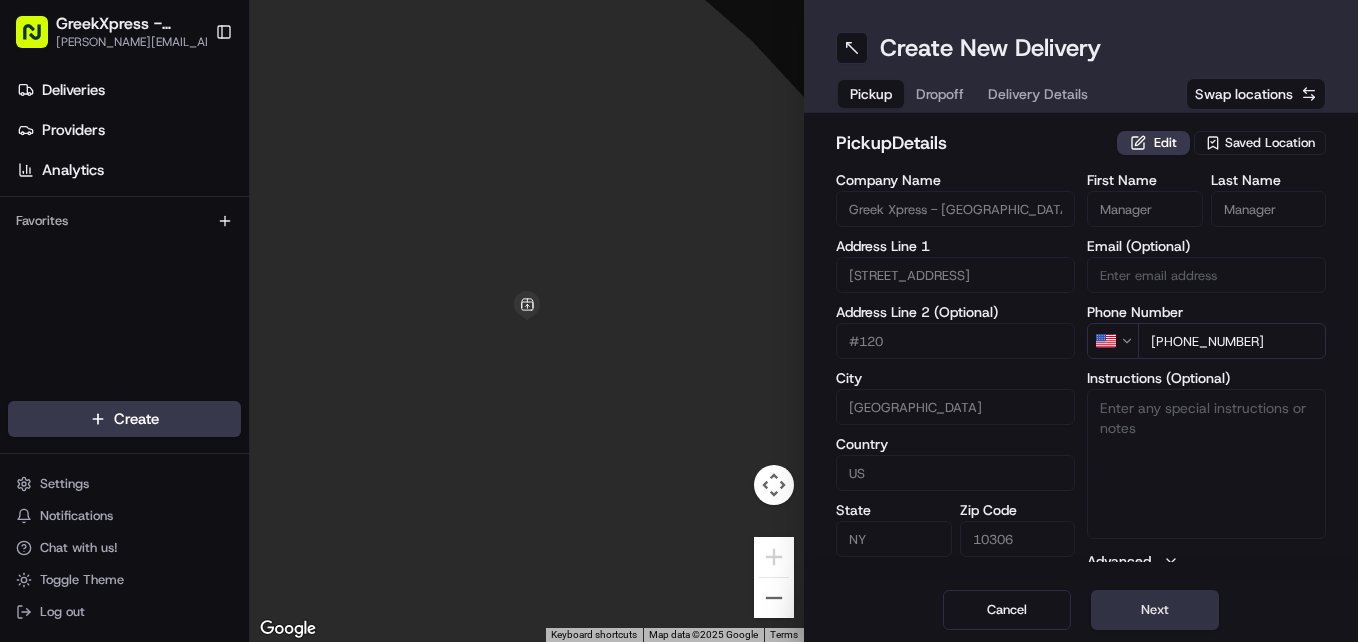 click on "Next" at bounding box center [1155, 610] 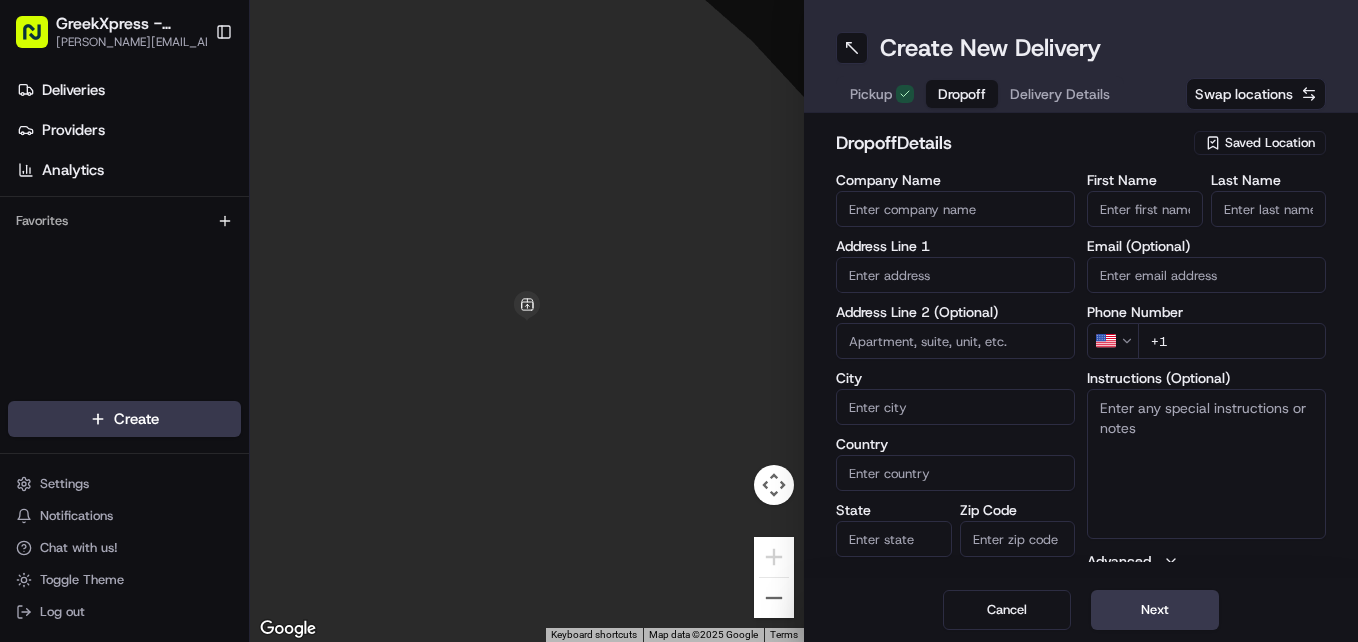 click on "First Name" at bounding box center [1145, 209] 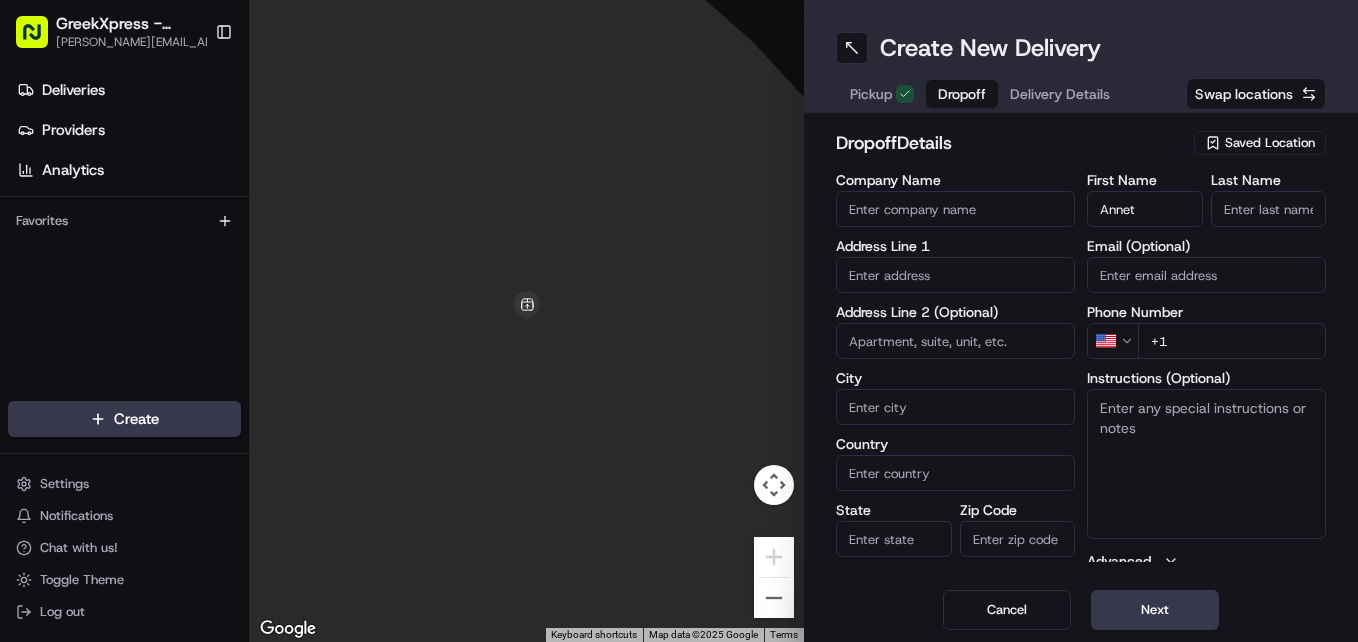 type on "[PERSON_NAME]" 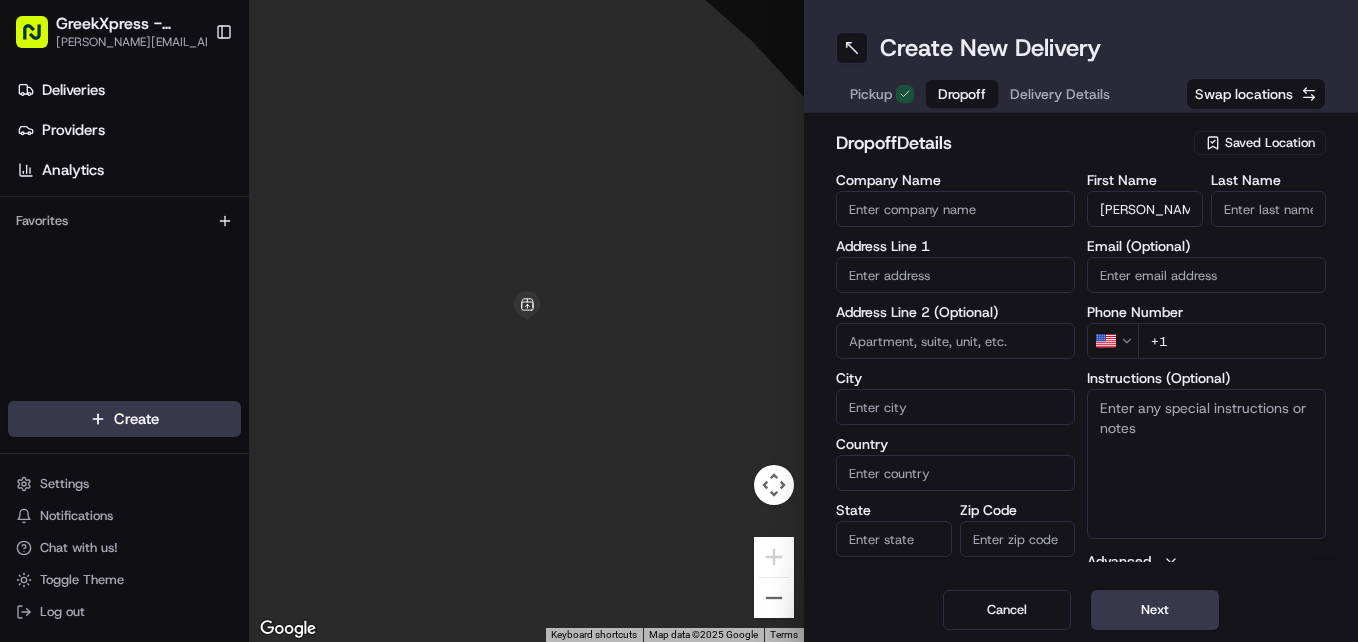 type on "[STREET_ADDRESS]" 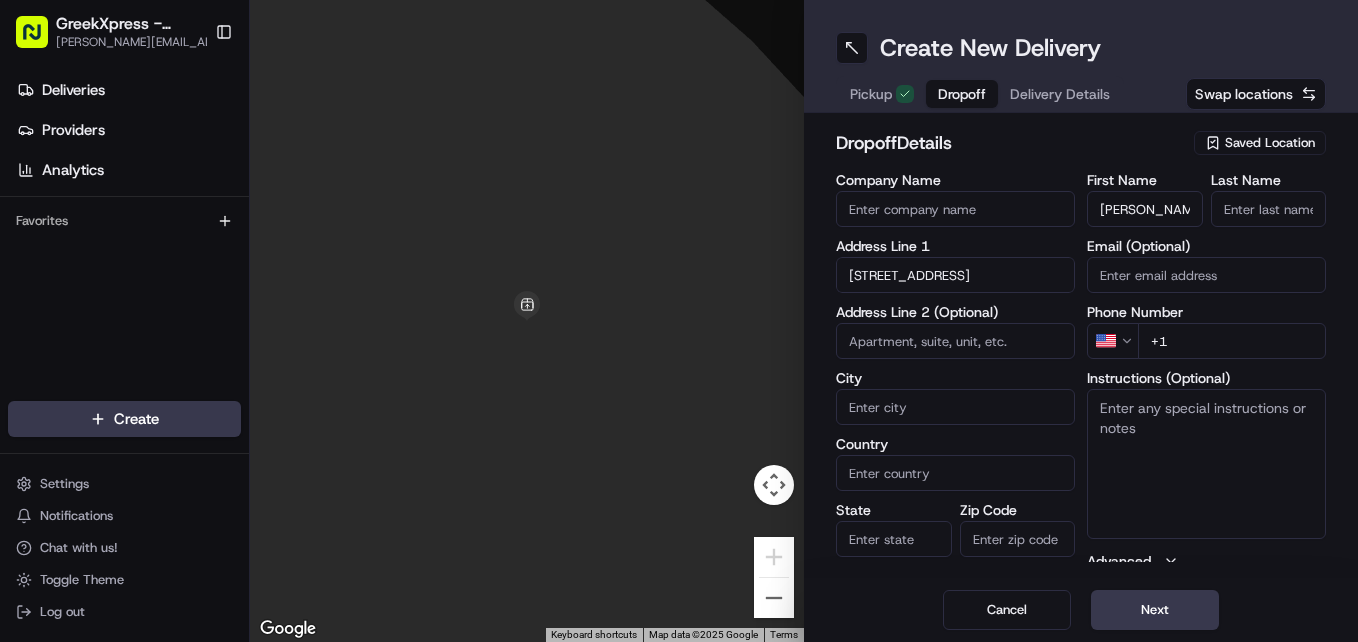 type on "[GEOGRAPHIC_DATA]" 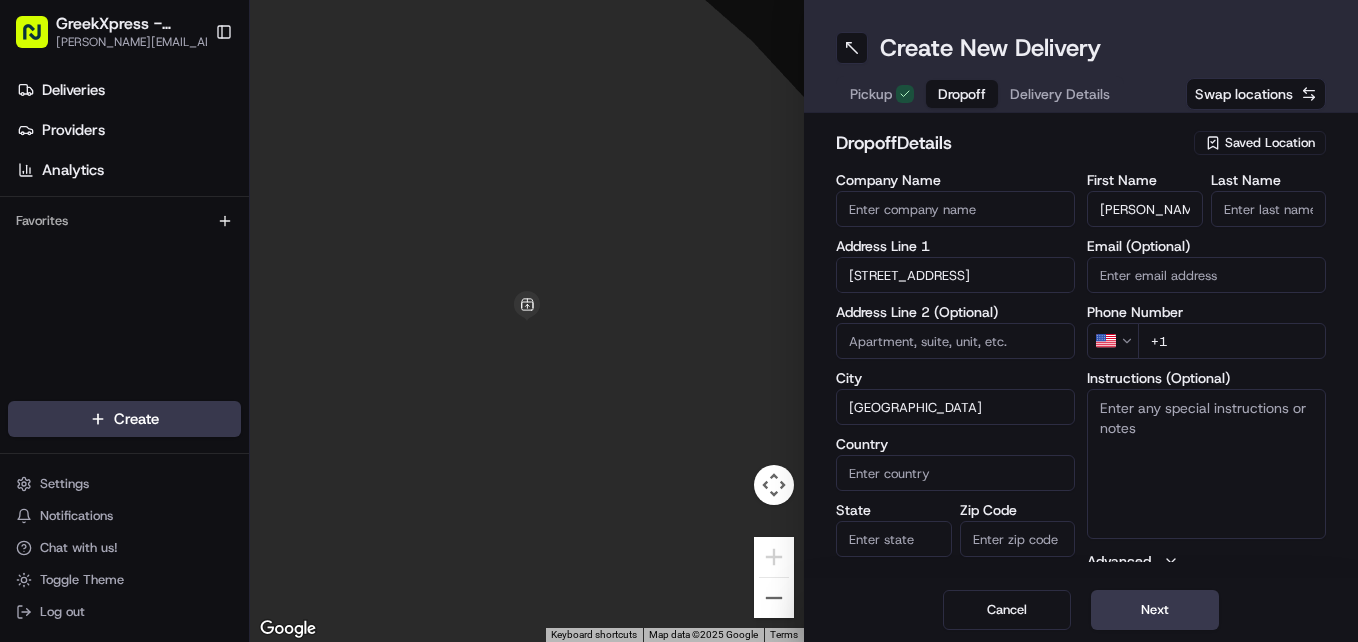 type on "[GEOGRAPHIC_DATA]" 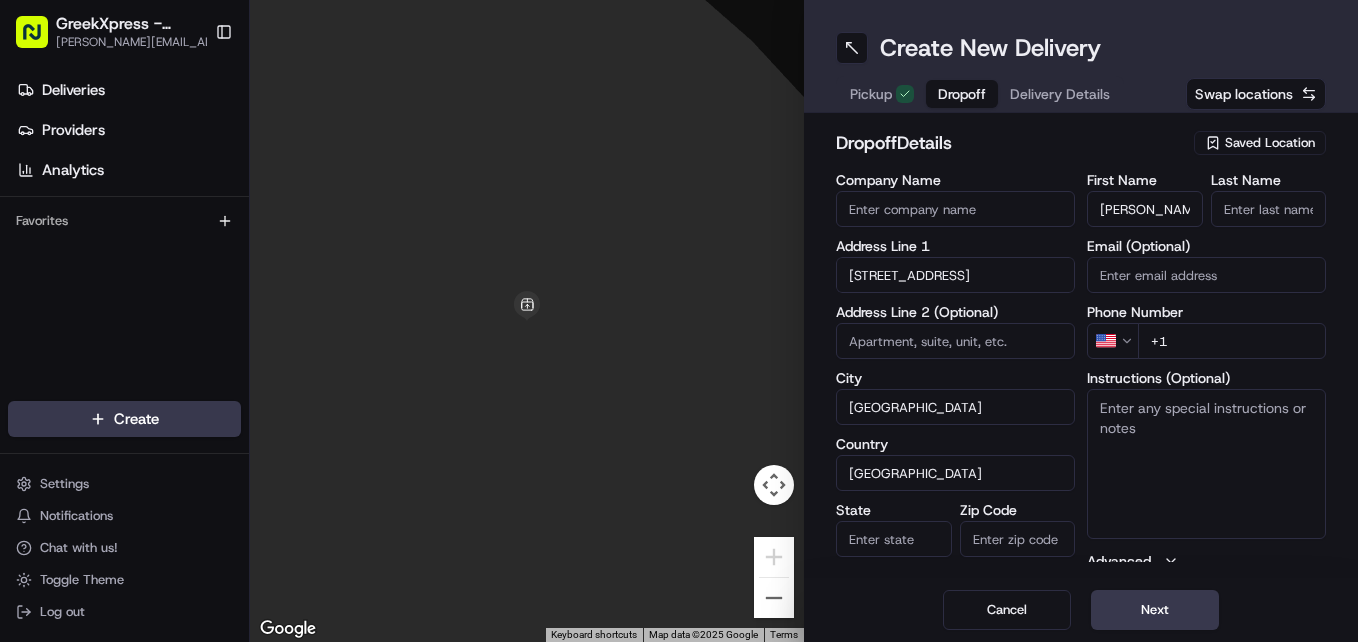 type on "NY" 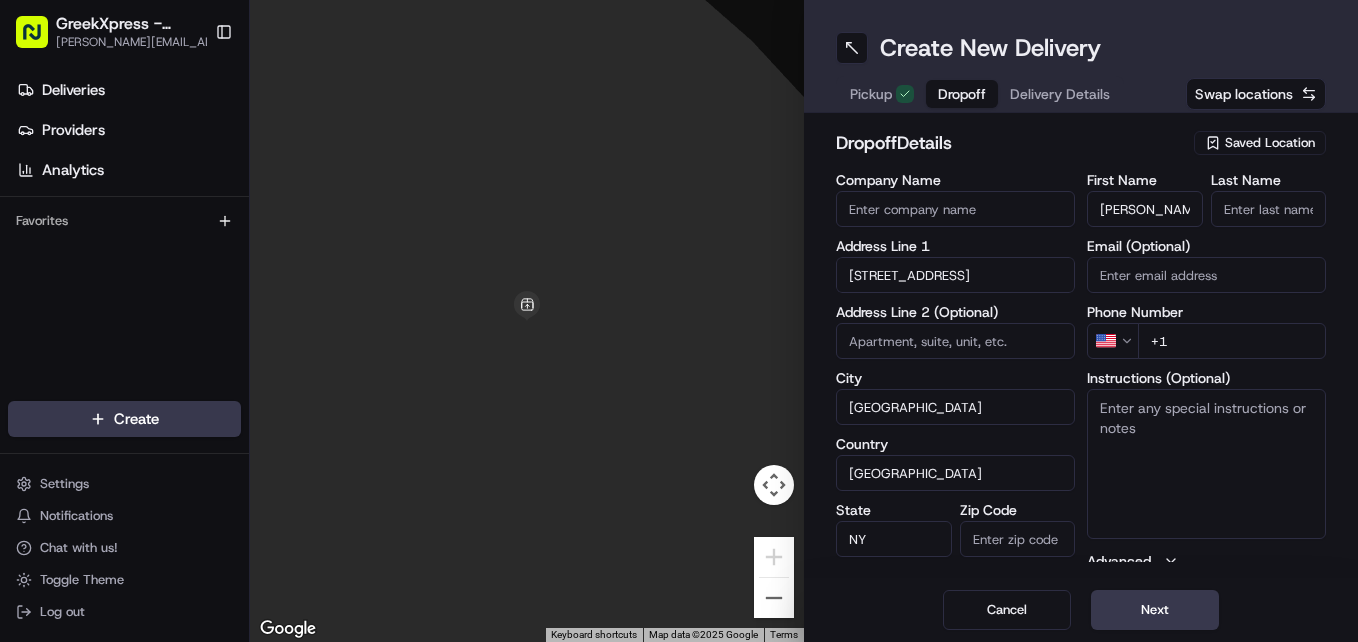 type on "10314" 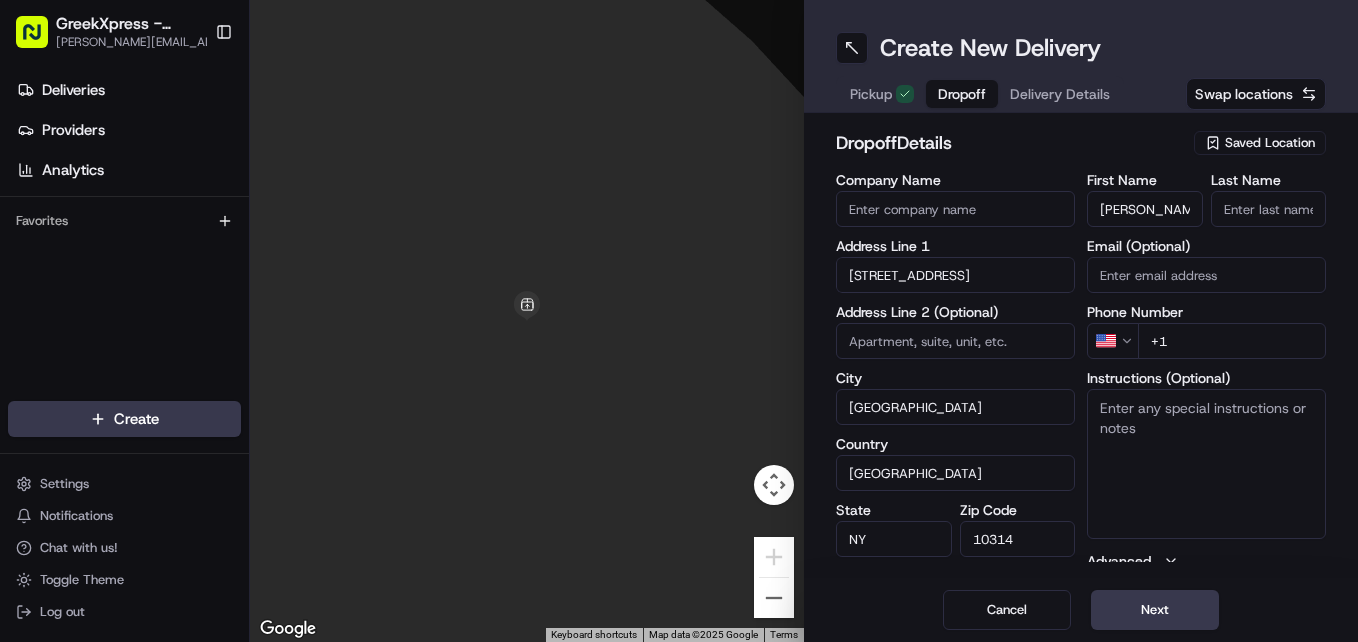 type on "D" 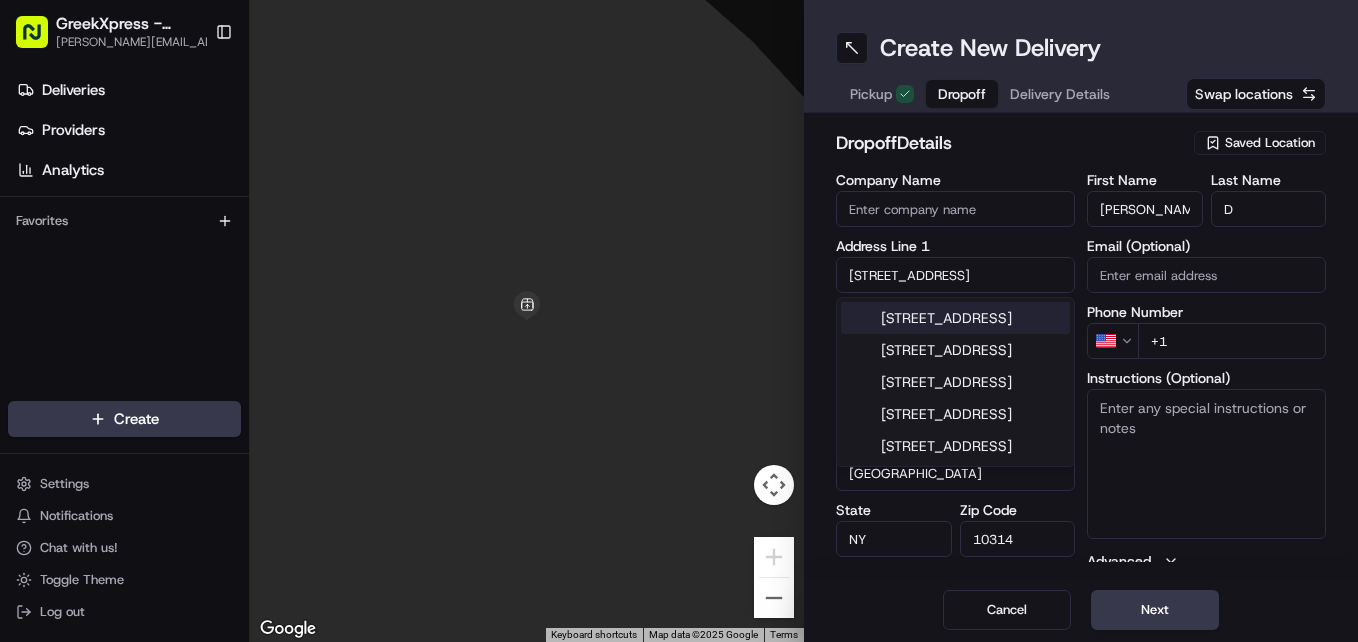 type on "[PERSON_NAME]" 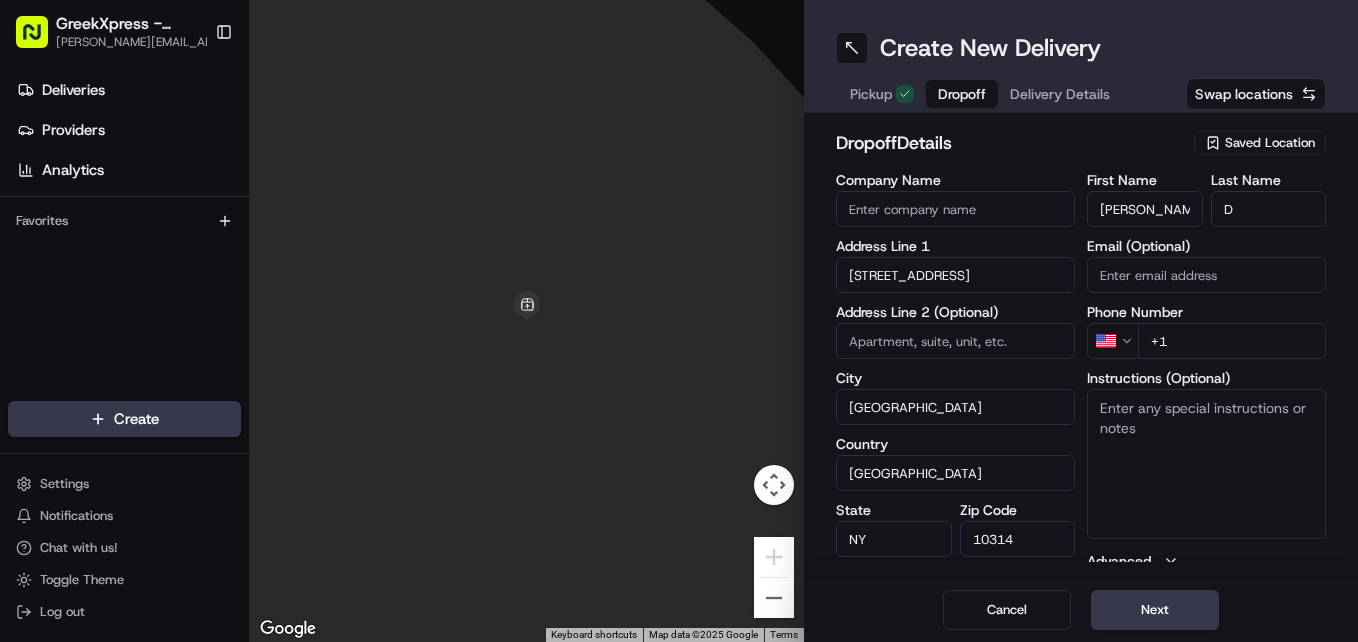 click on "dropoff  Details" at bounding box center (1009, 143) 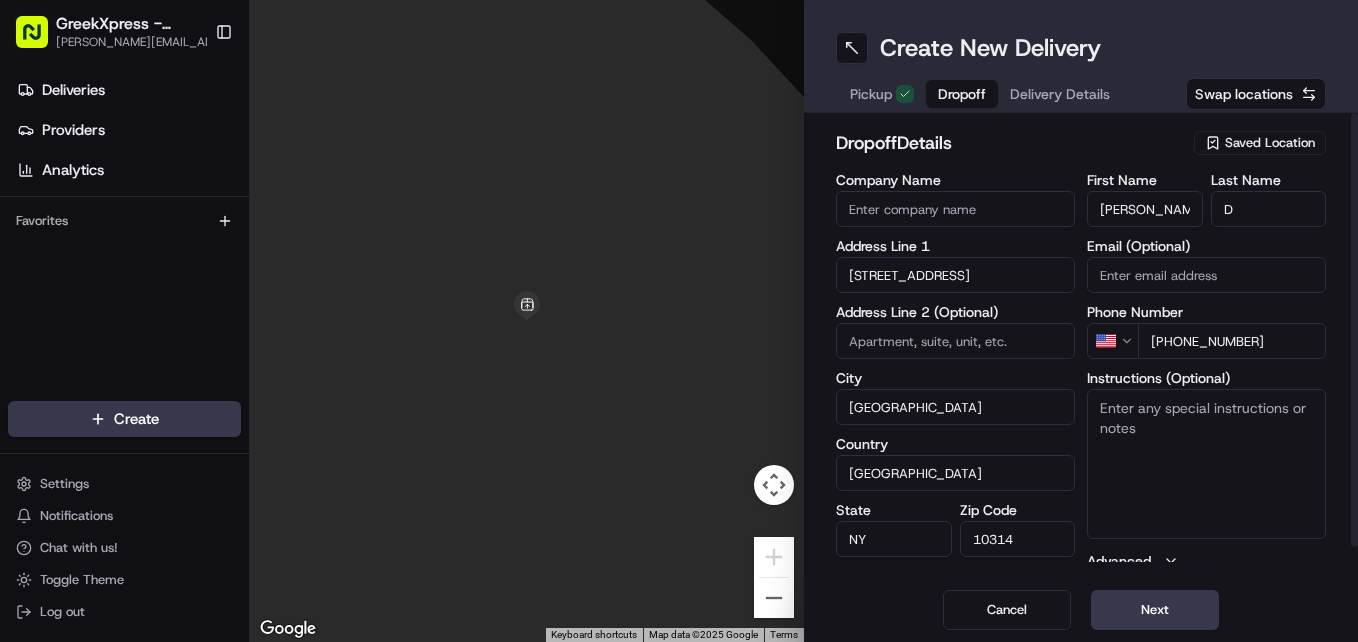 type on "[PHONE_NUMBER]" 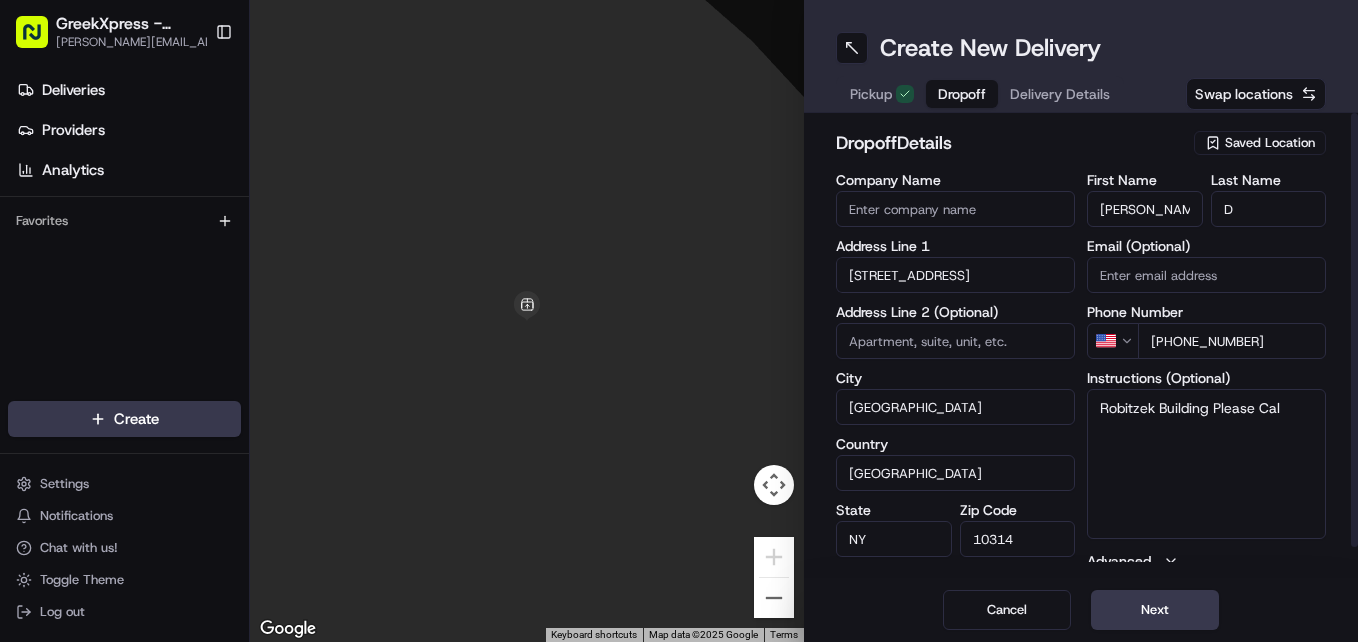 type on "Robitzek Building Please Call" 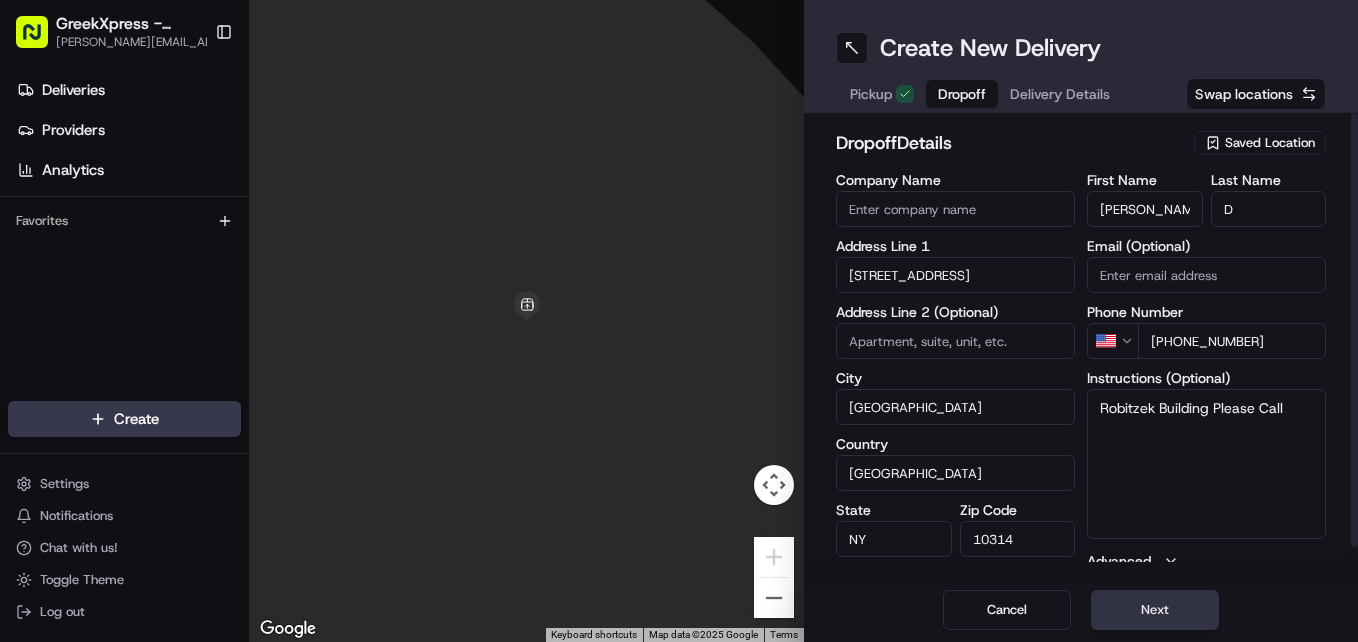 click on "Next" at bounding box center (1155, 610) 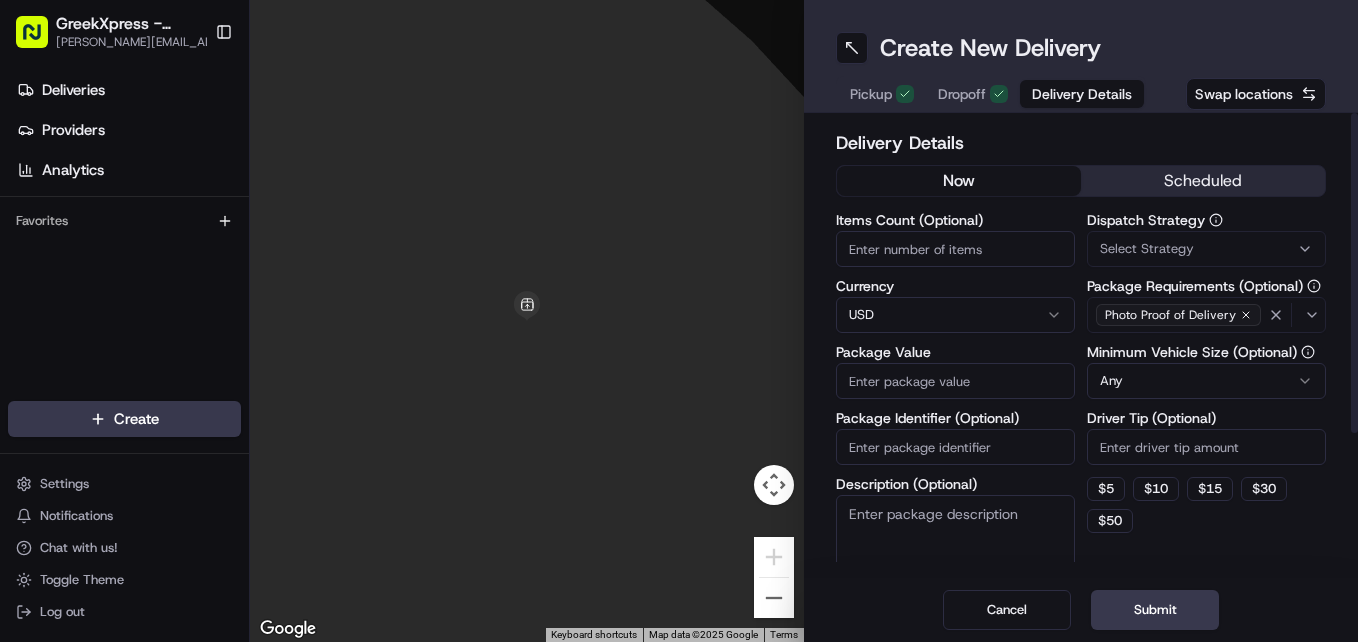 click on "Items Count (Optional)" at bounding box center (955, 220) 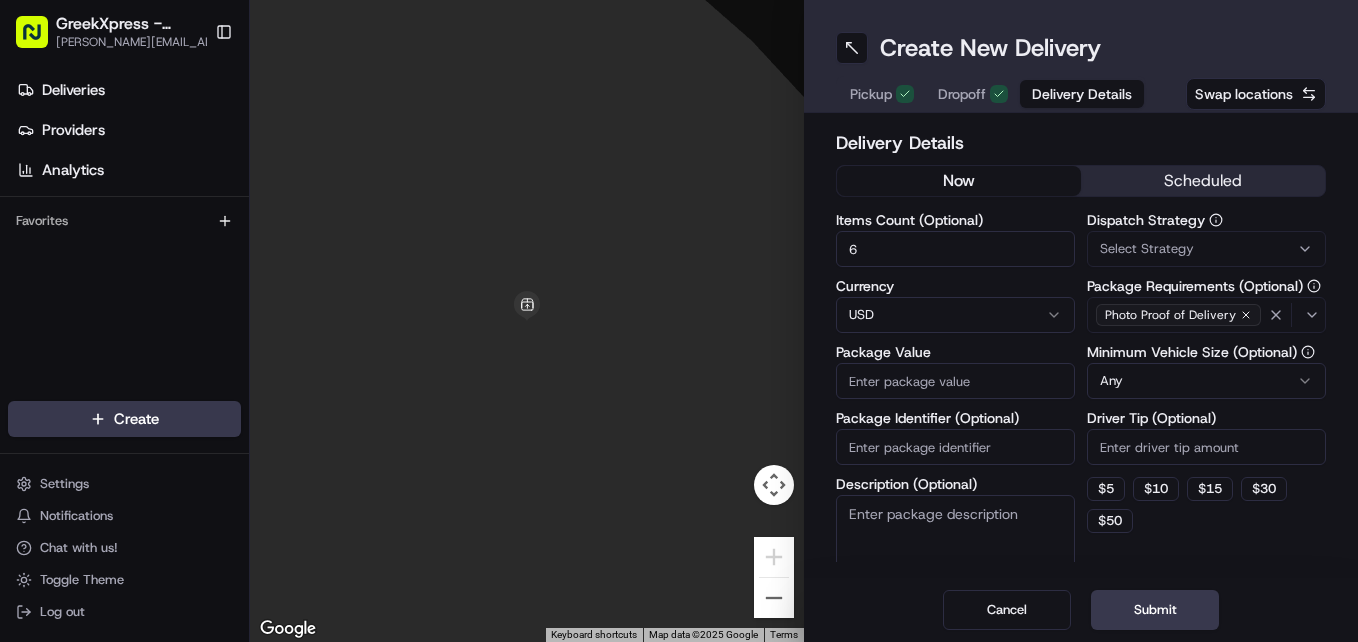 type on "6" 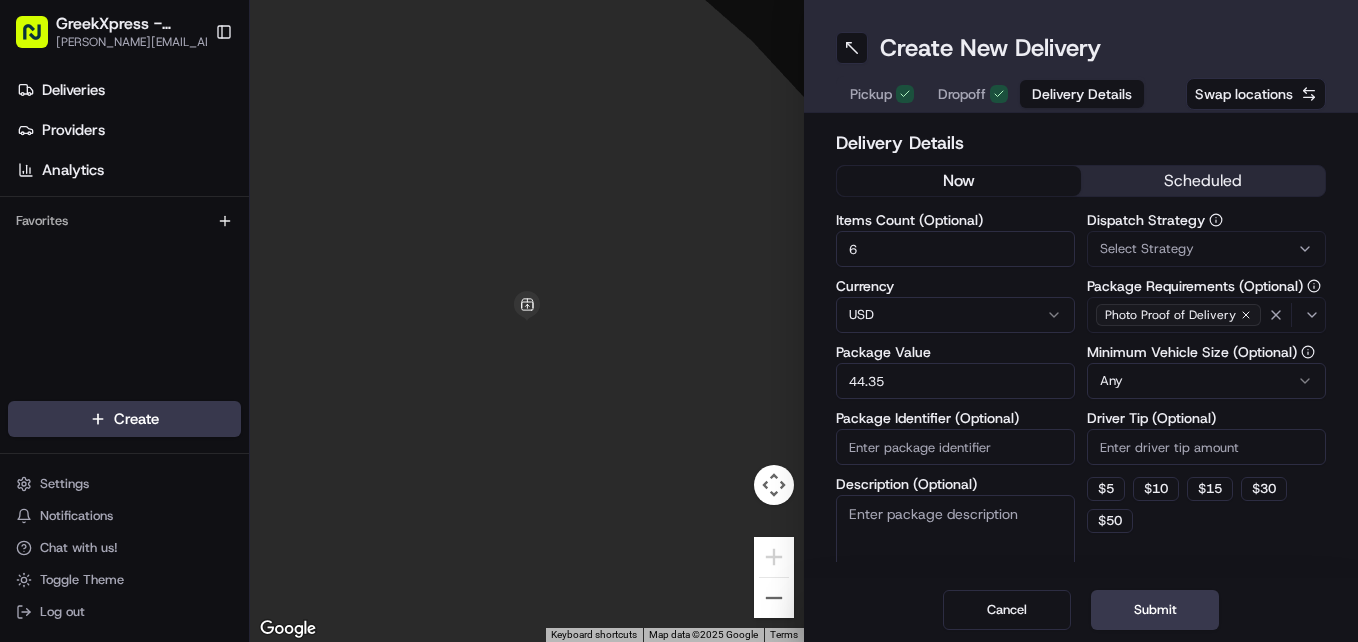 type on "44.35" 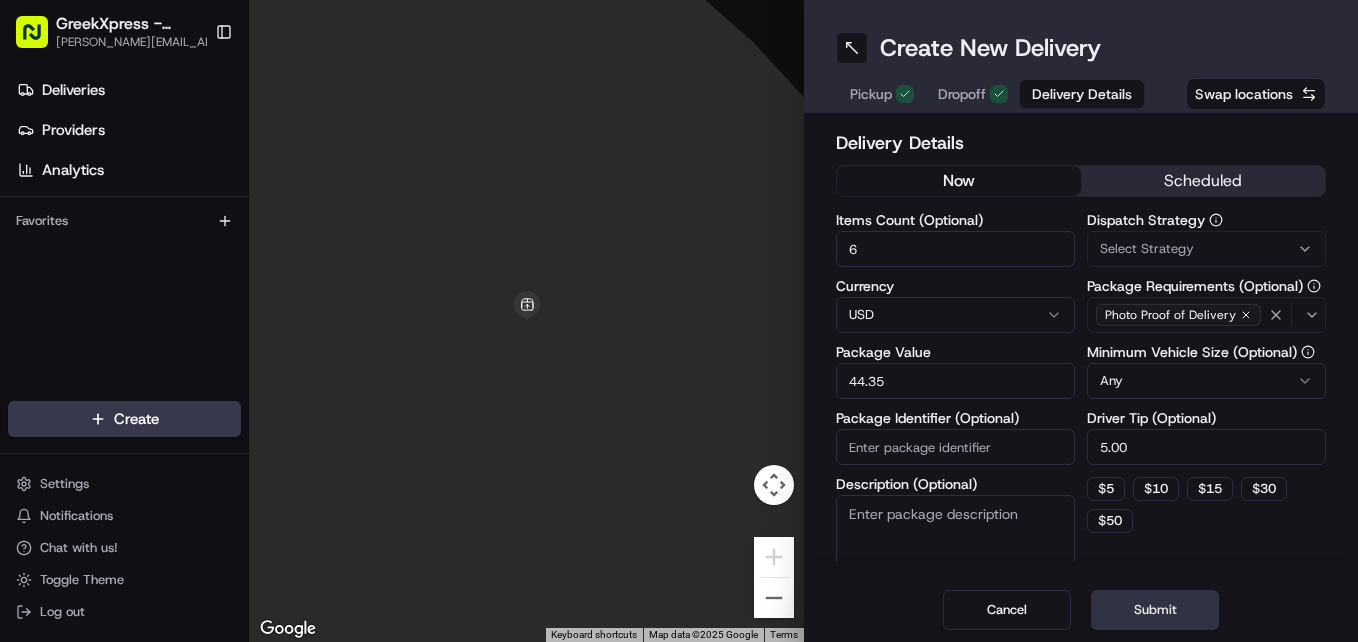 type on "5.00" 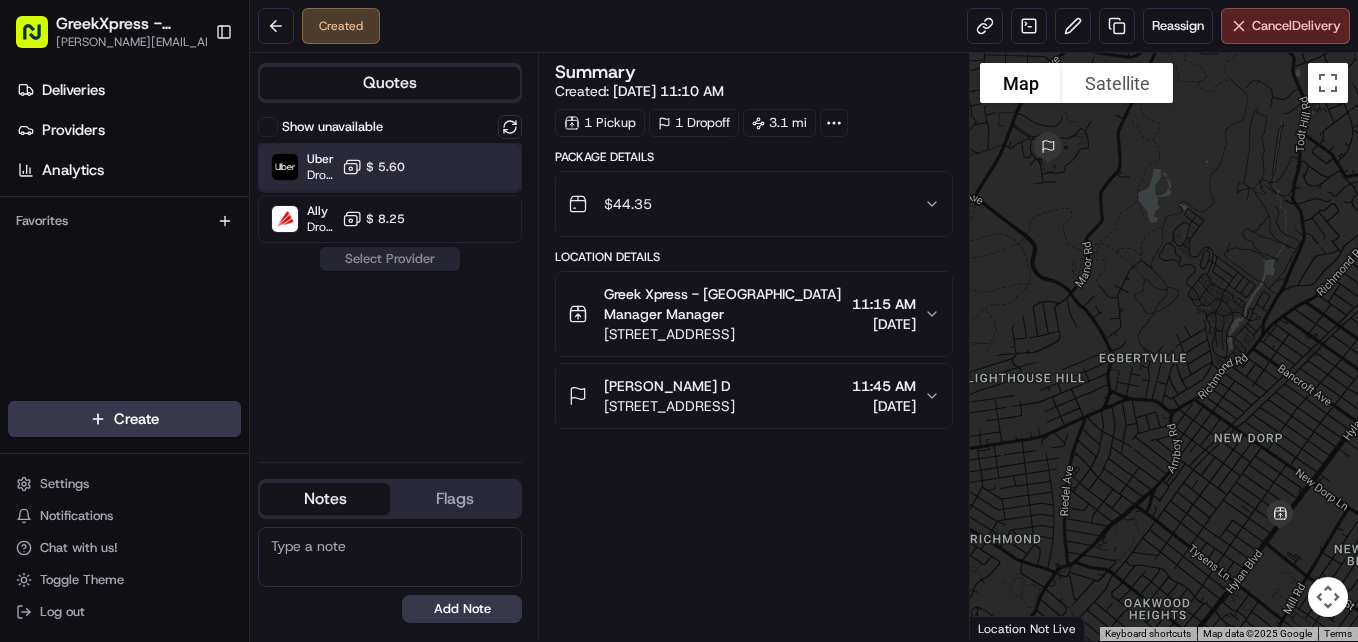 click at bounding box center [461, 167] 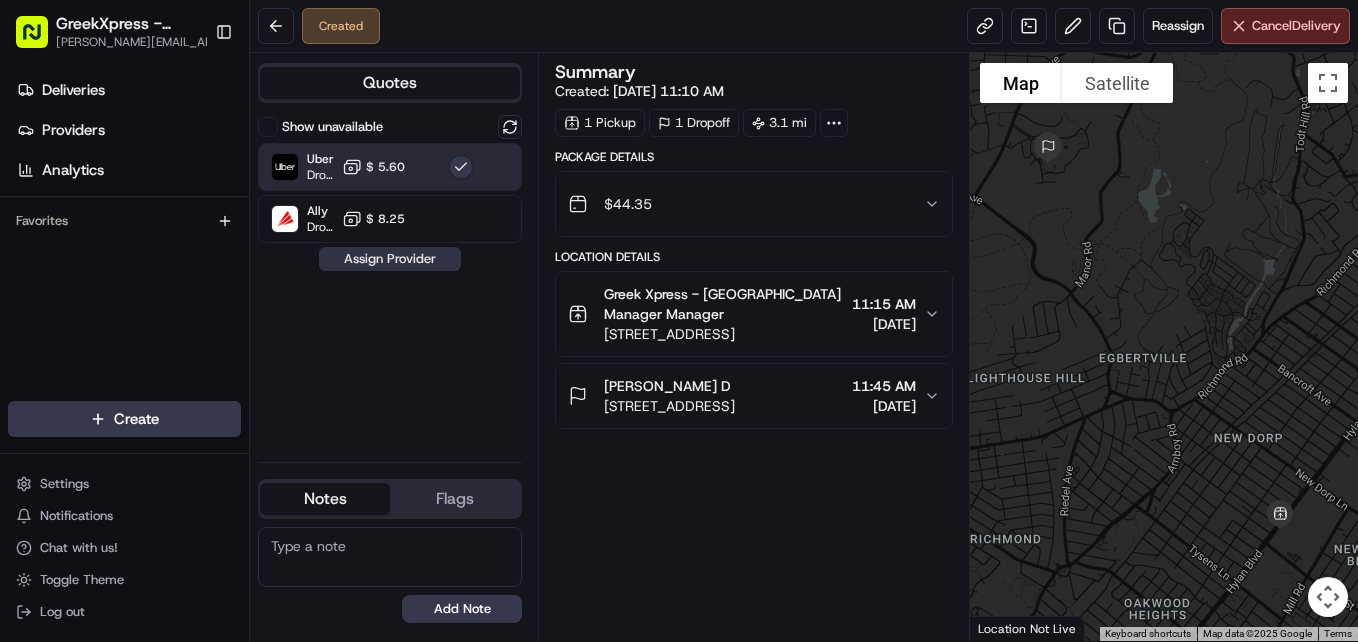 click on "Assign Provider" at bounding box center (390, 259) 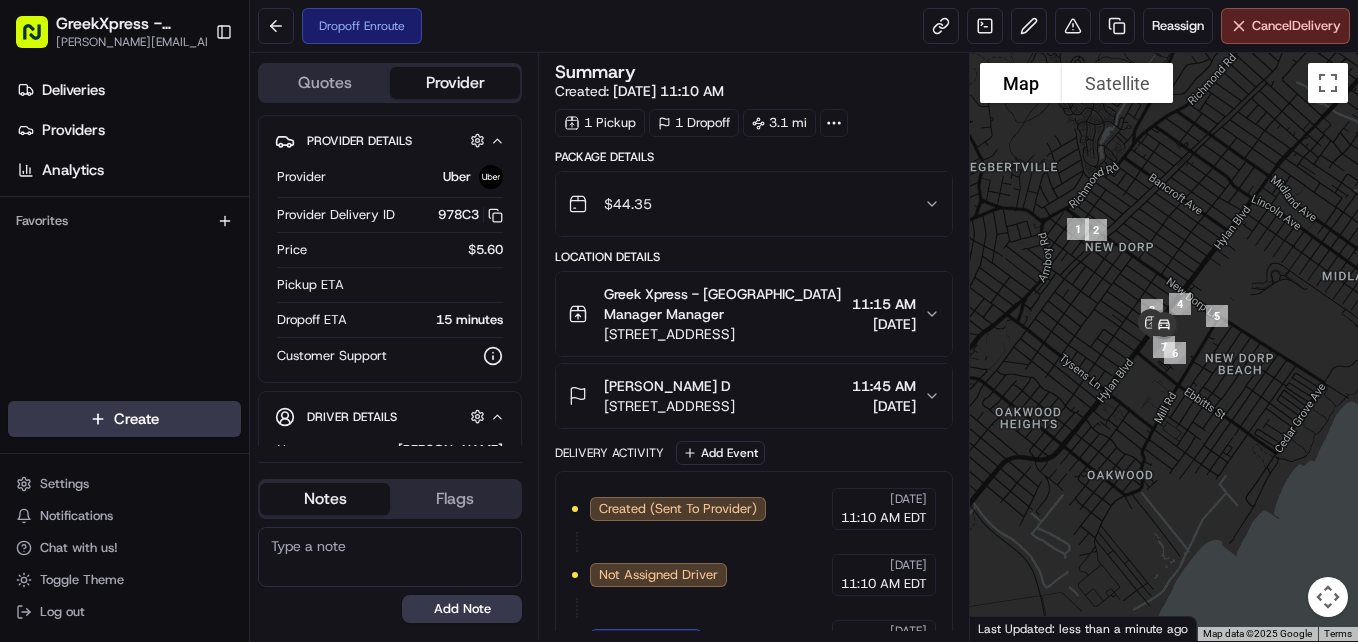 click on "To navigate, press the arrow keys." at bounding box center (1164, 347) 